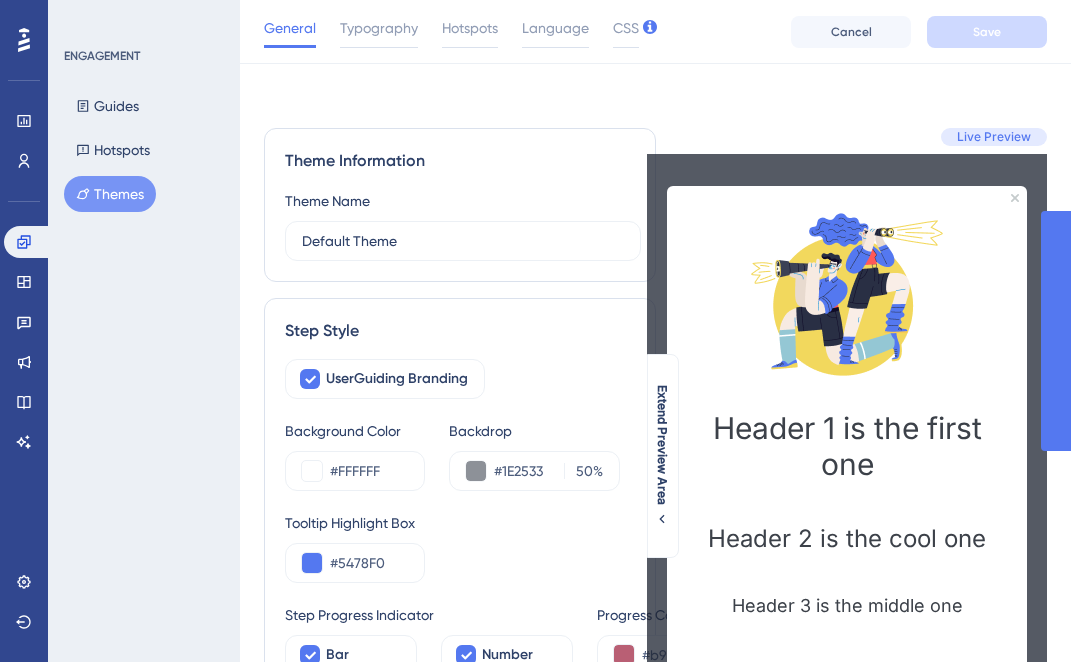 scroll, scrollTop: 74, scrollLeft: 0, axis: vertical 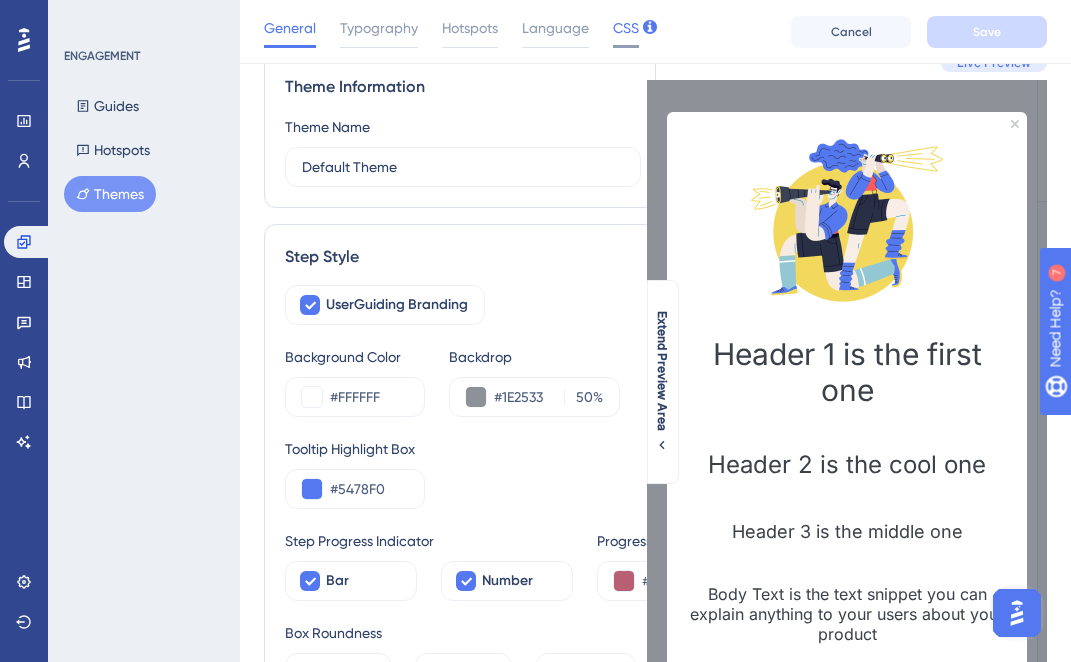 click on "CSS" at bounding box center (626, 28) 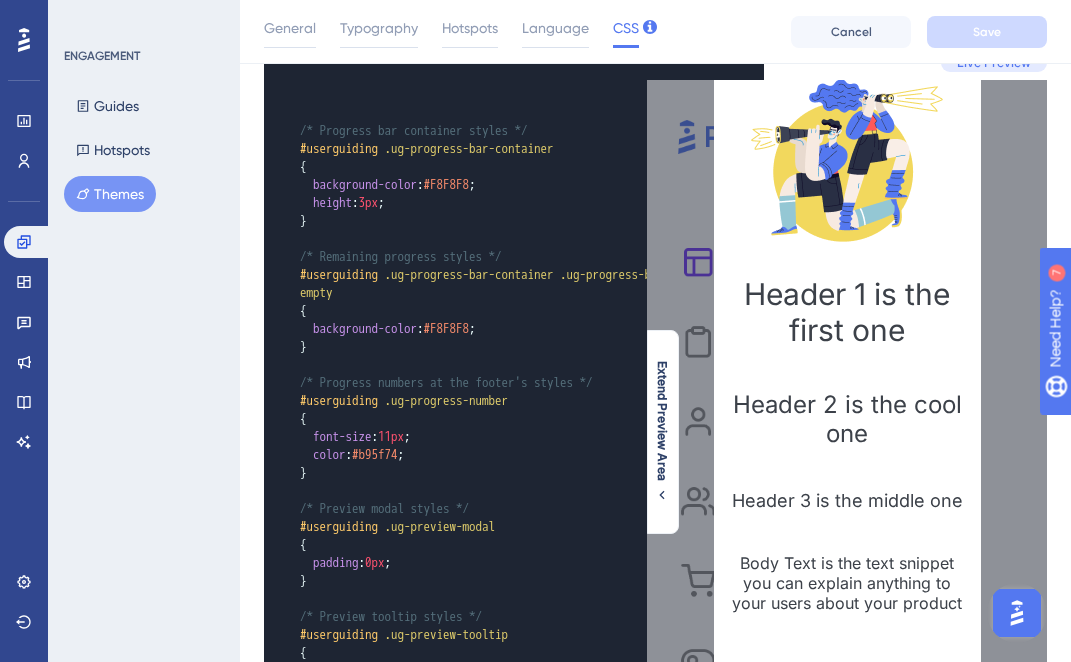 scroll, scrollTop: 0, scrollLeft: 0, axis: both 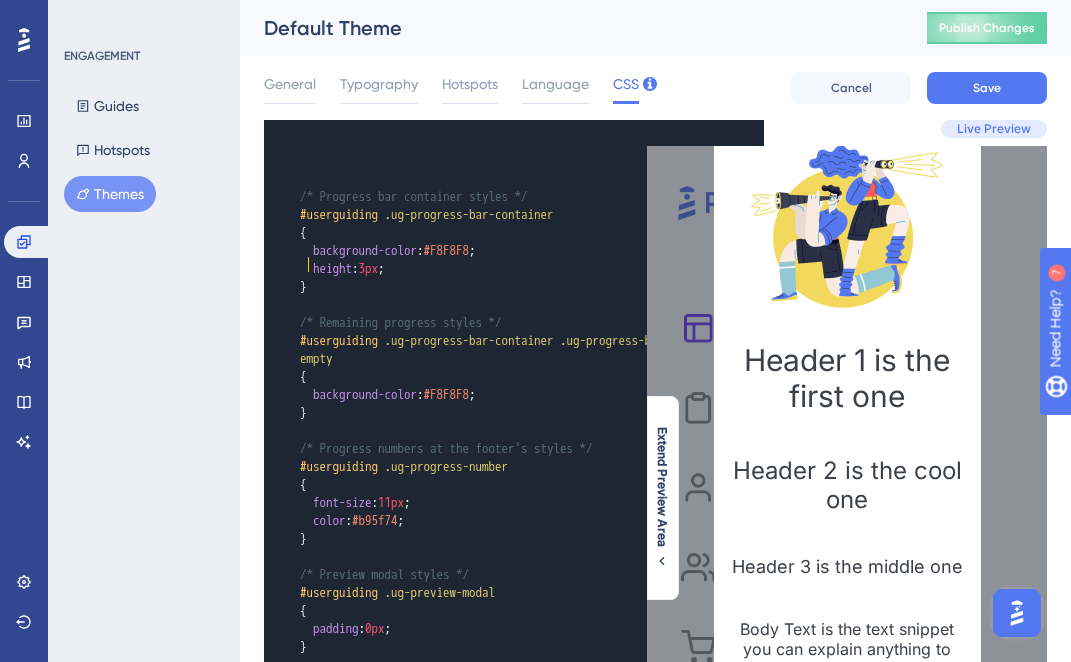 click on "}" at bounding box center [494, 287] 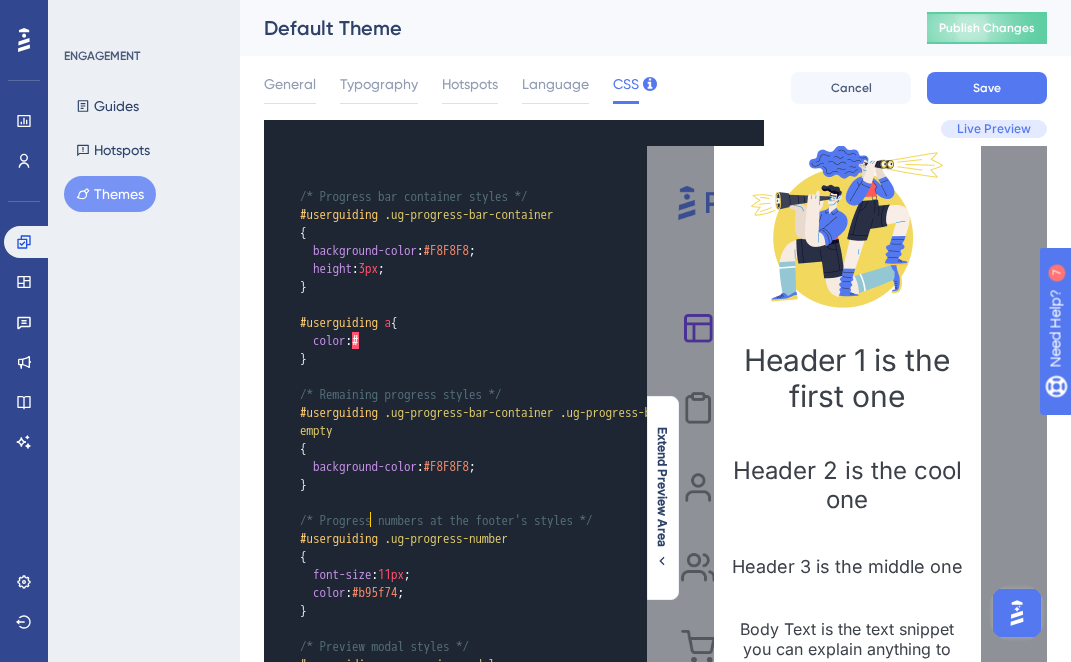 type on "#b95f74;" 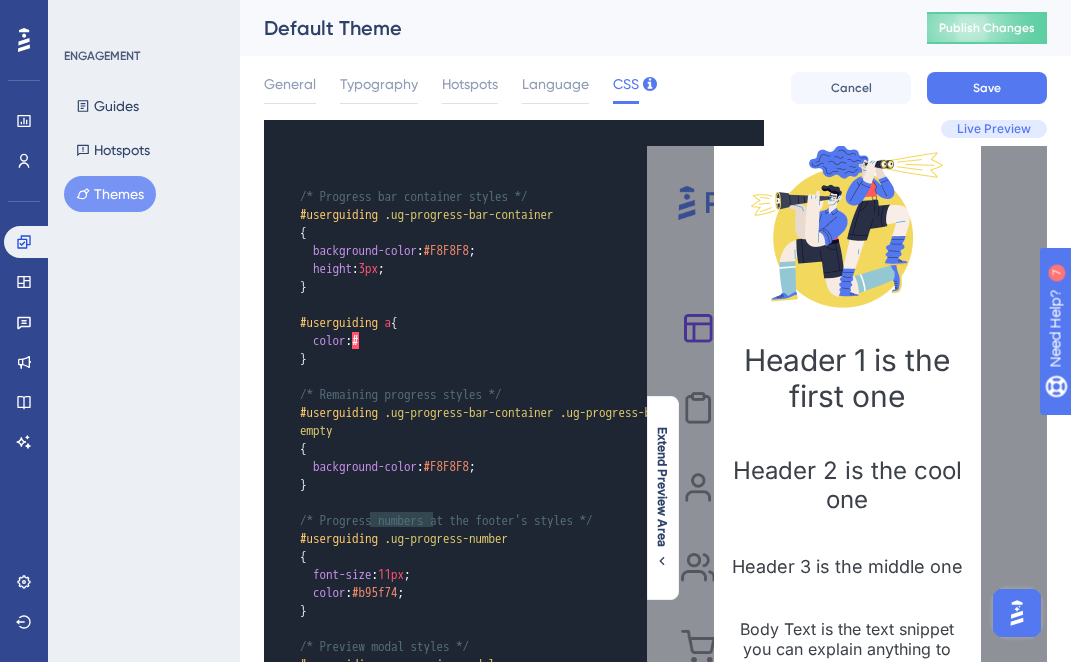drag, startPoint x: 367, startPoint y: 520, endPoint x: 462, endPoint y: 520, distance: 95 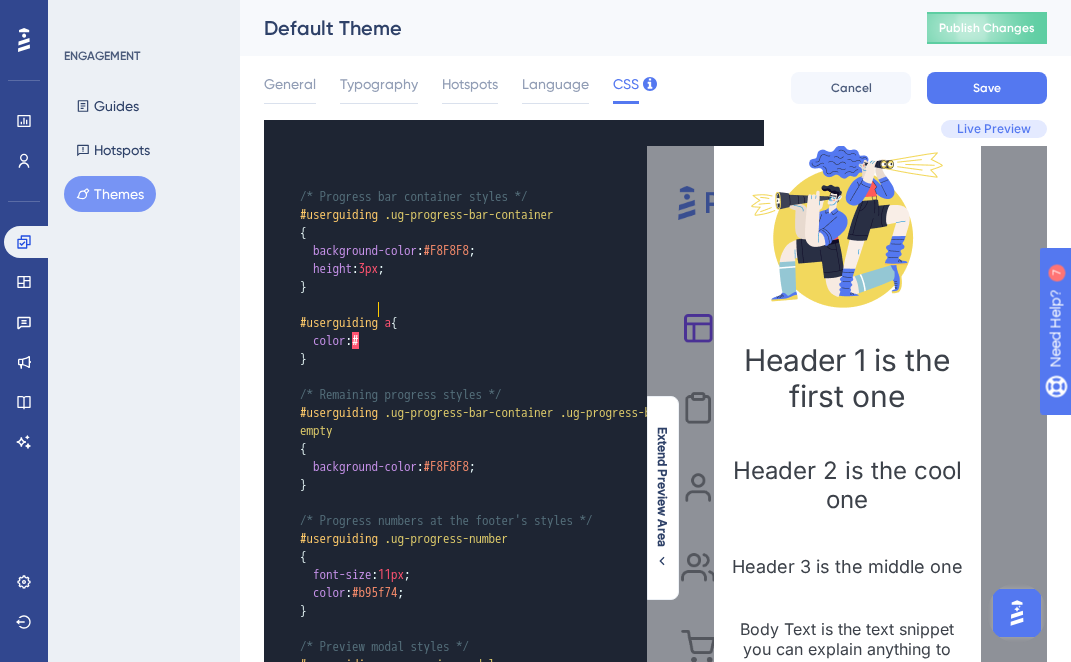 click on "color :  #" at bounding box center (494, 341) 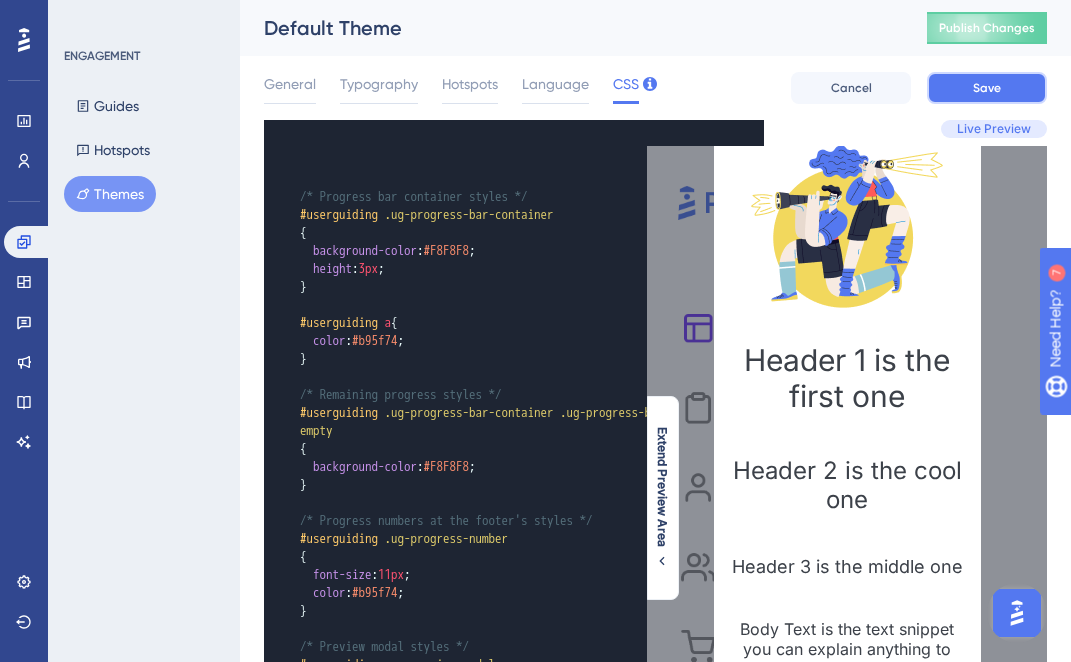 click on "Save" at bounding box center [987, 88] 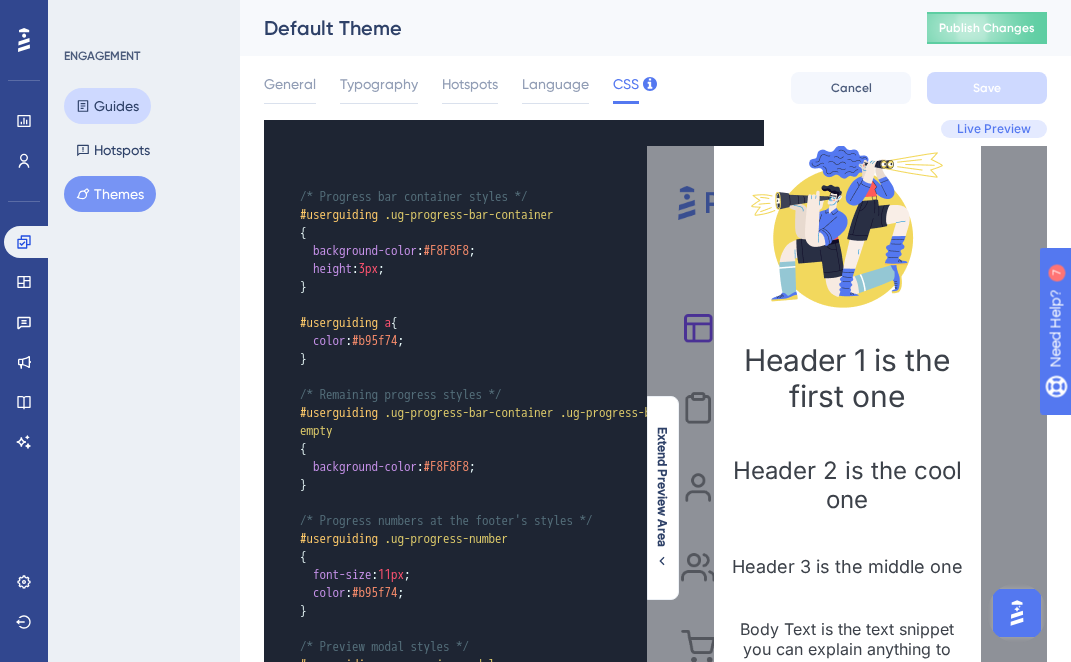 click on "Guides" at bounding box center (107, 106) 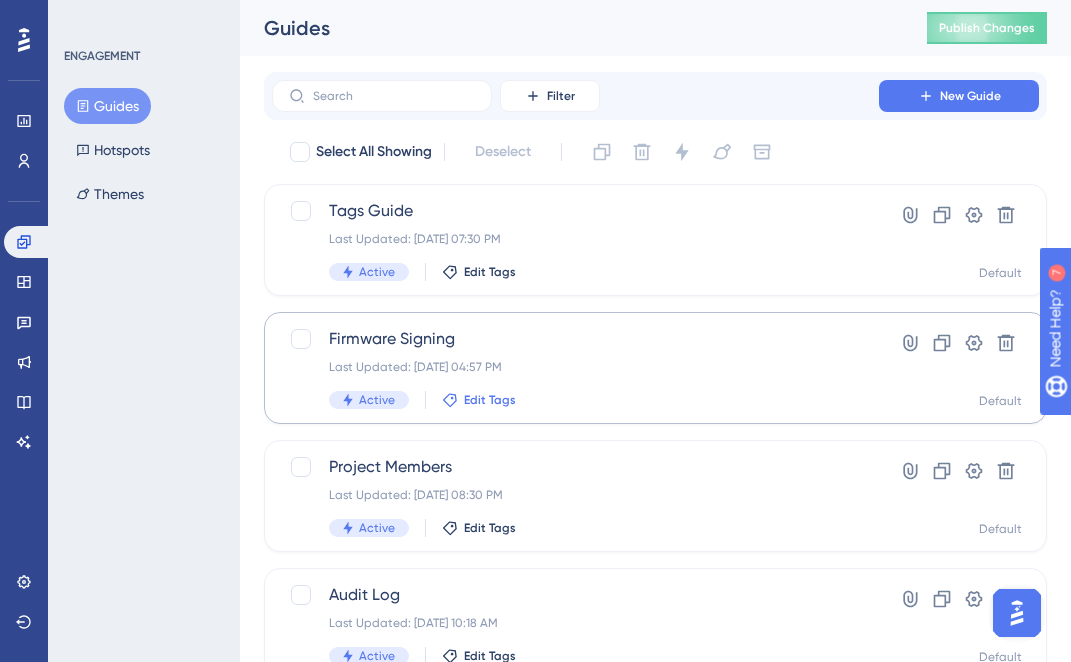 scroll, scrollTop: 147, scrollLeft: 0, axis: vertical 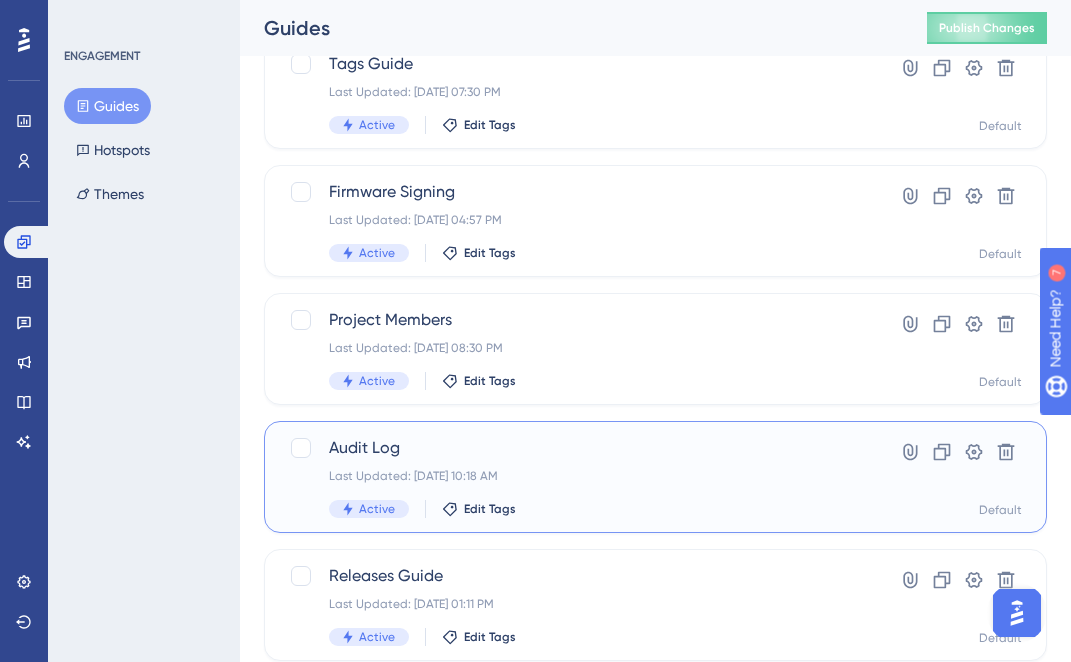 click on "Audit Log" at bounding box center [575, 448] 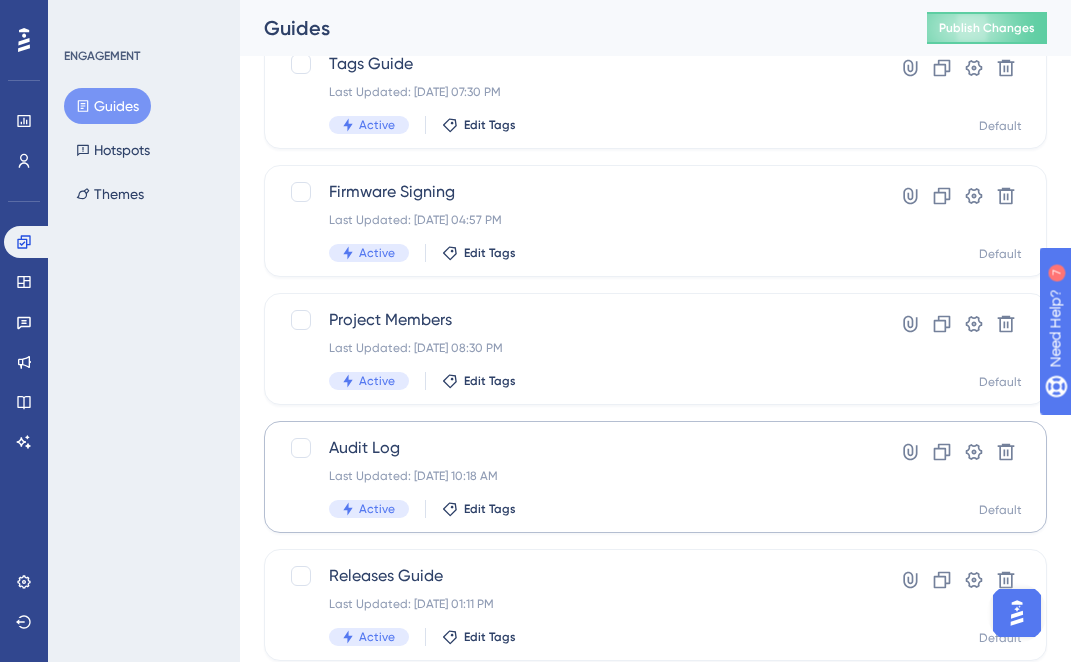 scroll, scrollTop: 0, scrollLeft: 0, axis: both 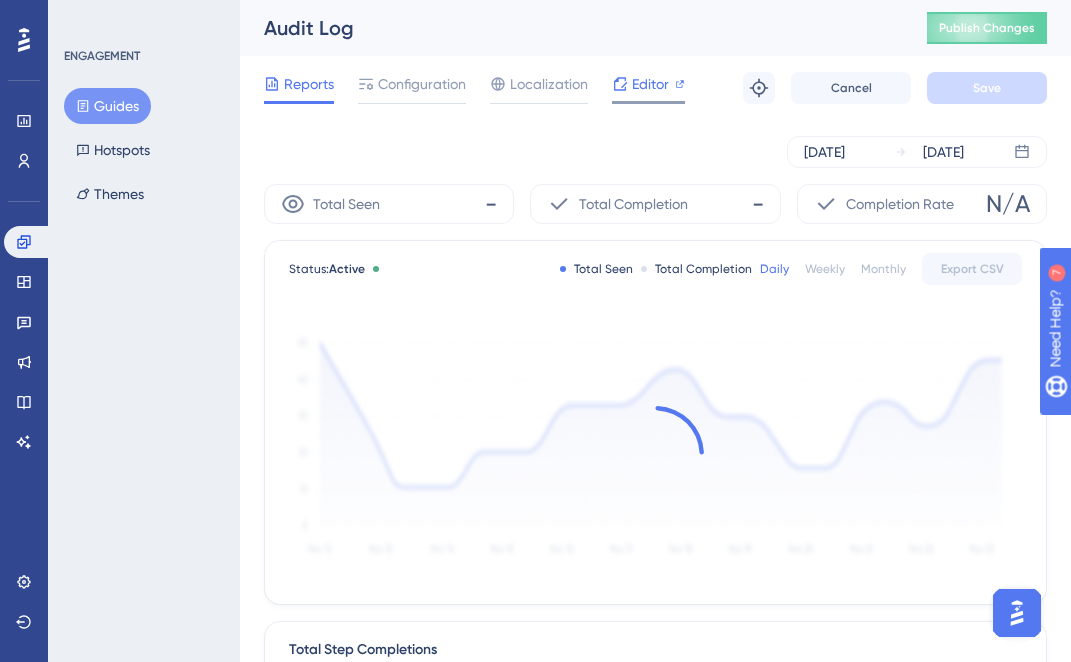click on "Editor" at bounding box center (650, 84) 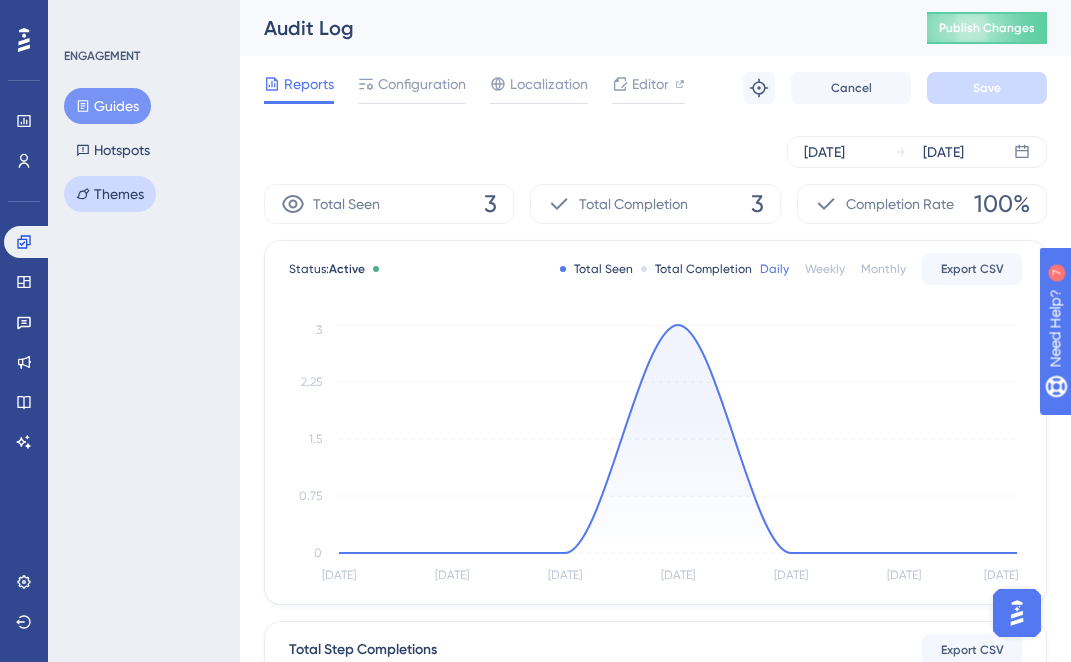 click on "Themes" at bounding box center (110, 194) 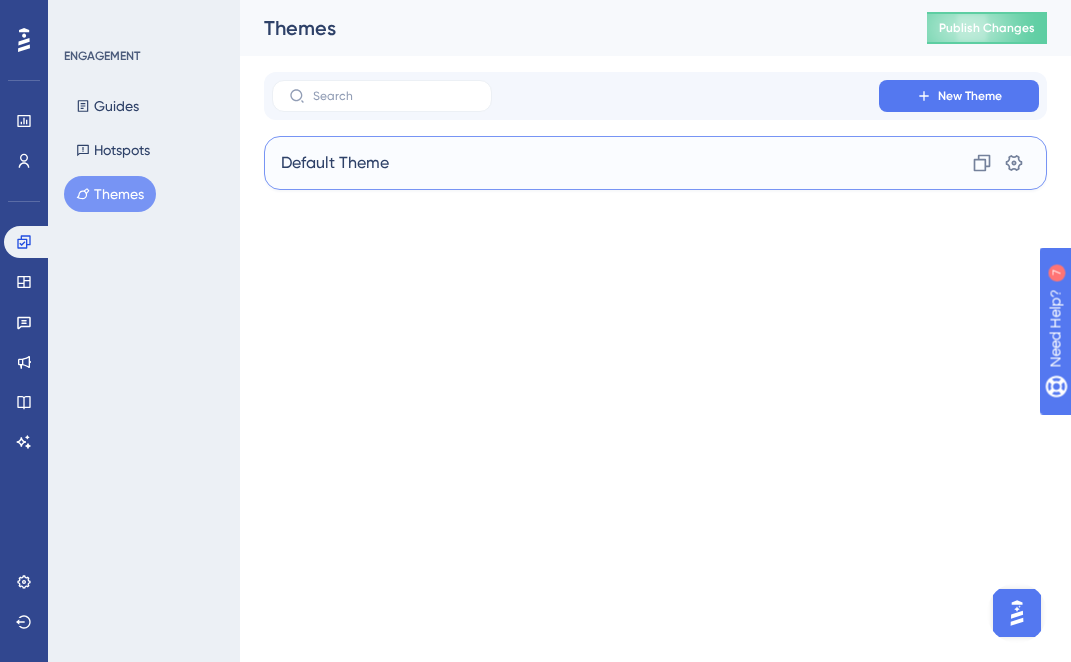 click on "Default Theme Clone Settings" at bounding box center (655, 163) 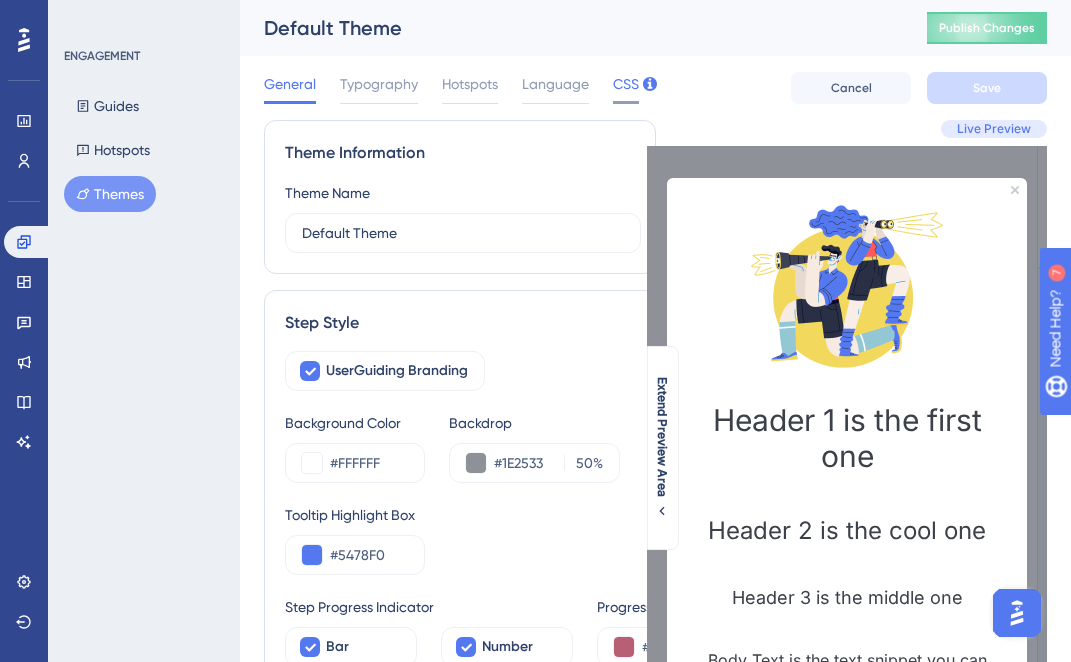 click on "CSS" at bounding box center [626, 84] 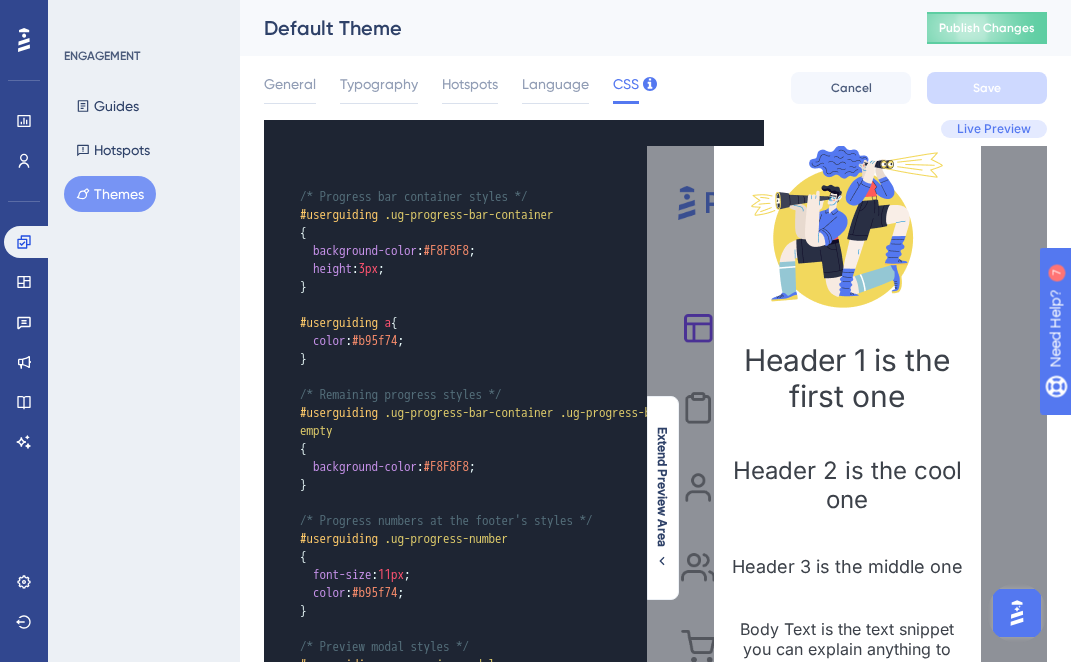 scroll, scrollTop: 0, scrollLeft: 0, axis: both 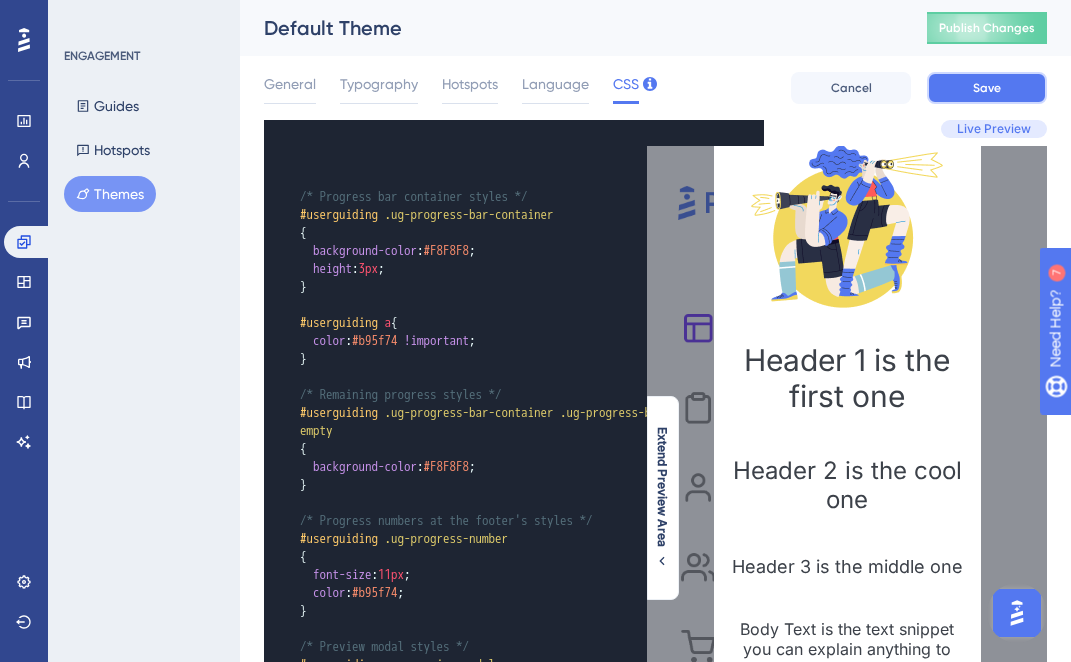 click on "Save" at bounding box center [987, 88] 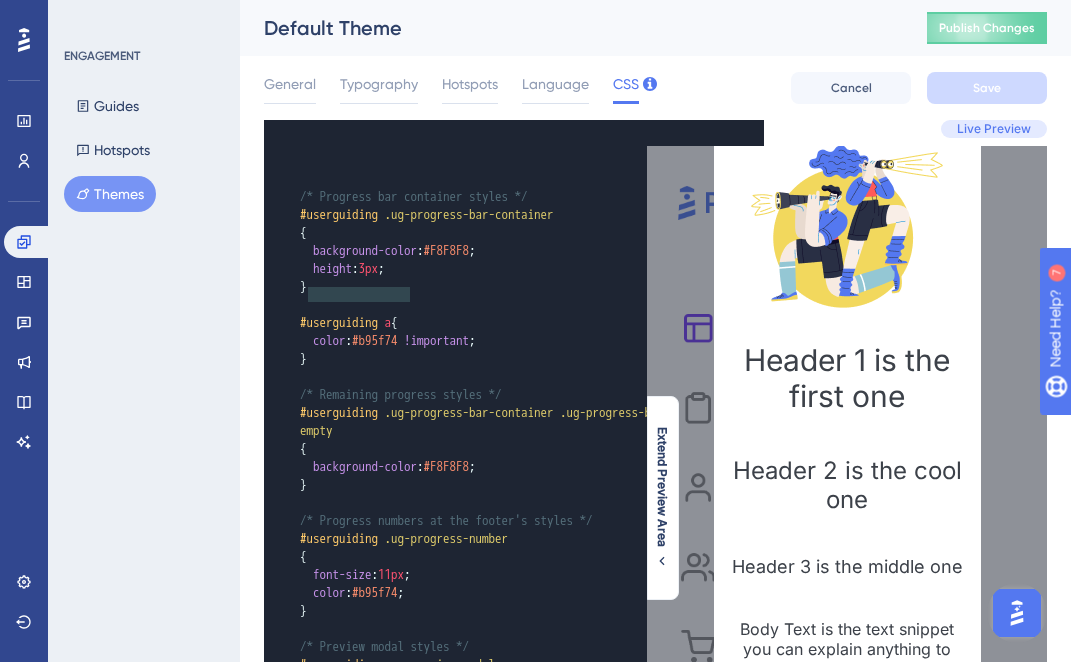 type on "#userguiding a" 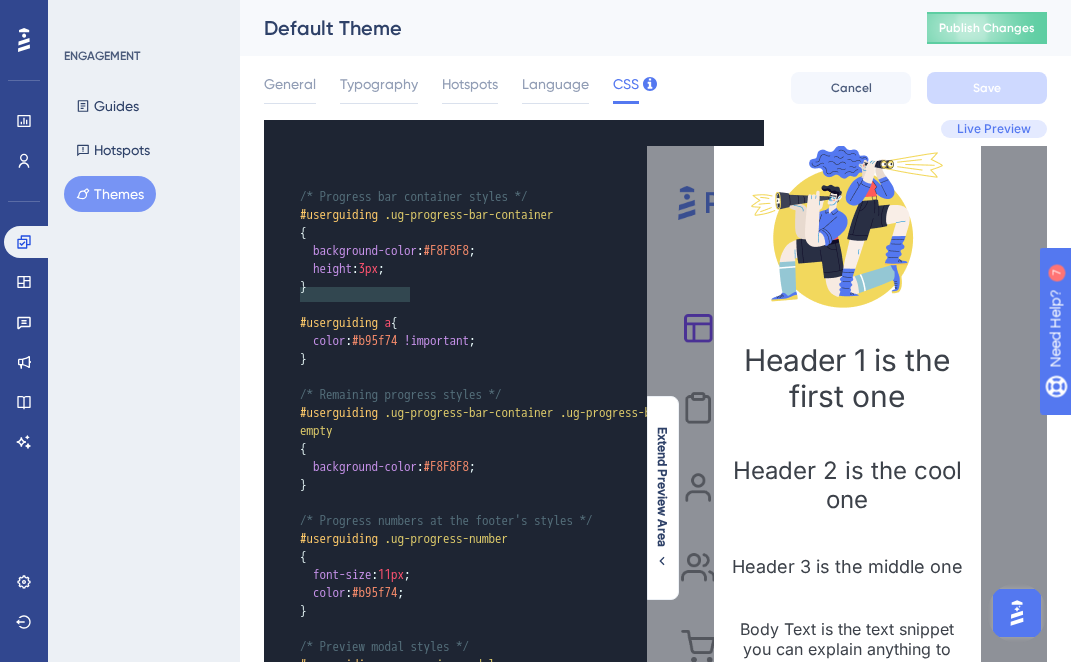 drag, startPoint x: 411, startPoint y: 297, endPoint x: 300, endPoint y: 296, distance: 111.0045 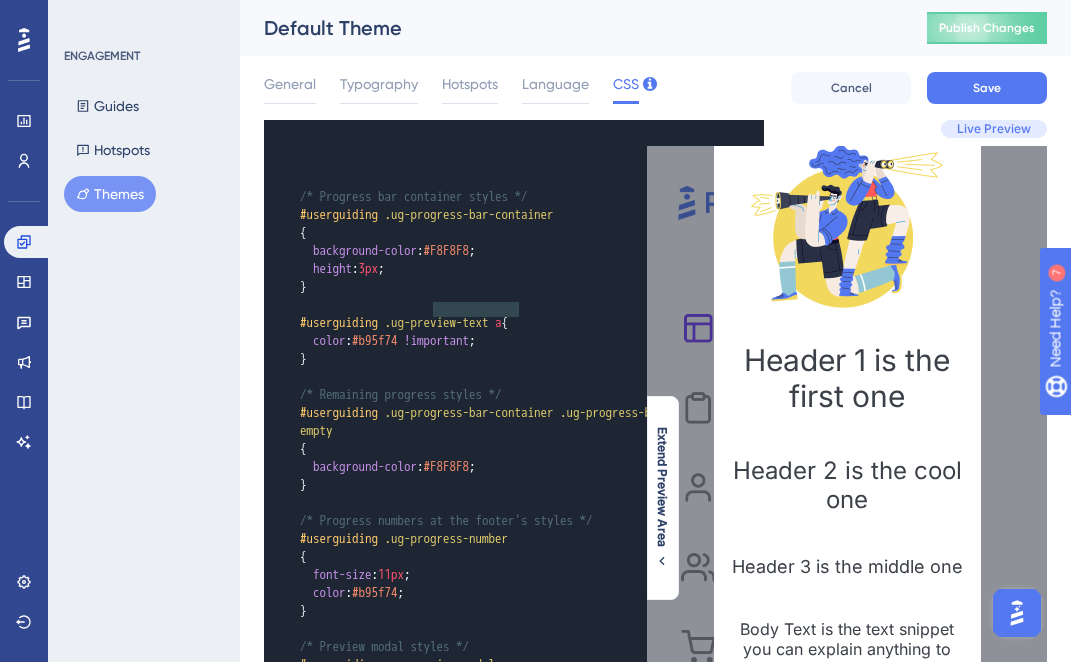 type on "!important" 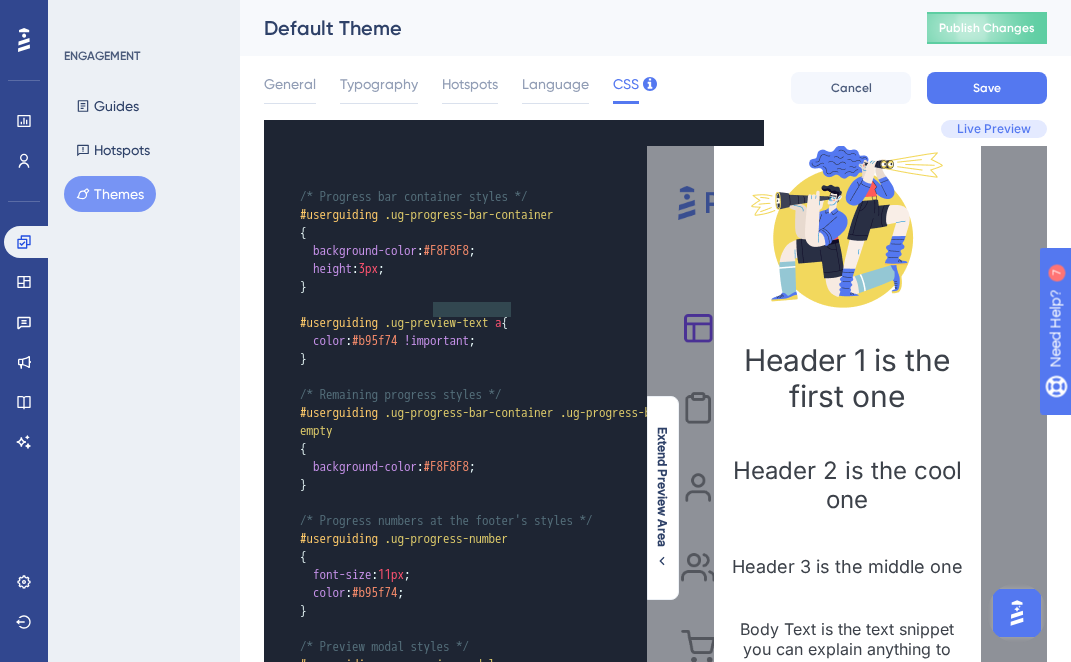 drag, startPoint x: 434, startPoint y: 307, endPoint x: 509, endPoint y: 311, distance: 75.10659 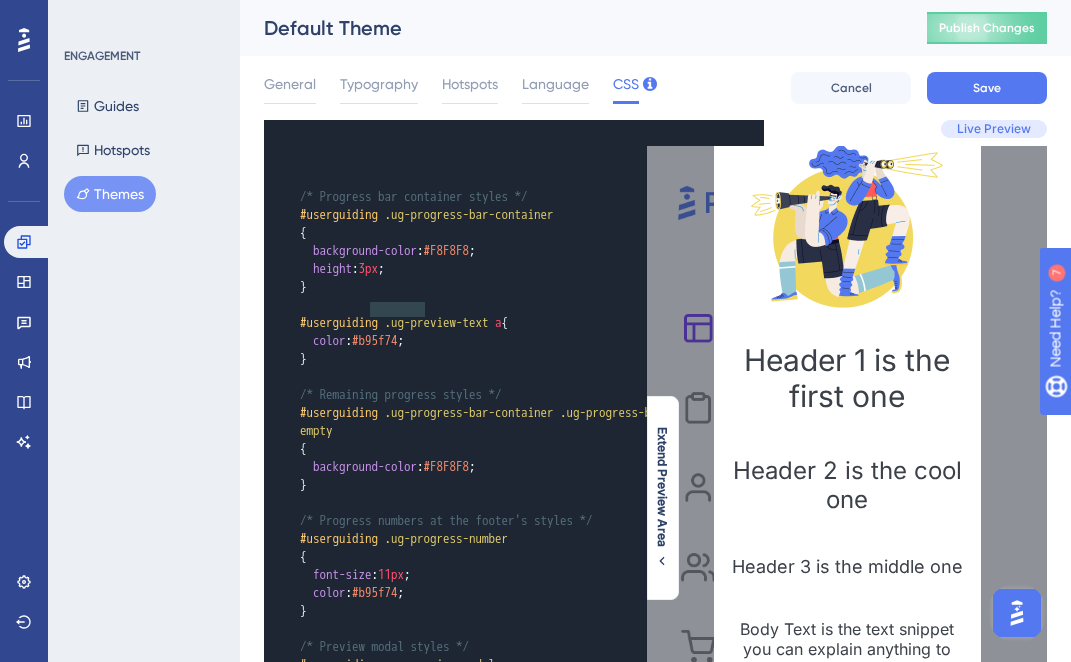 type on "#b95f74" 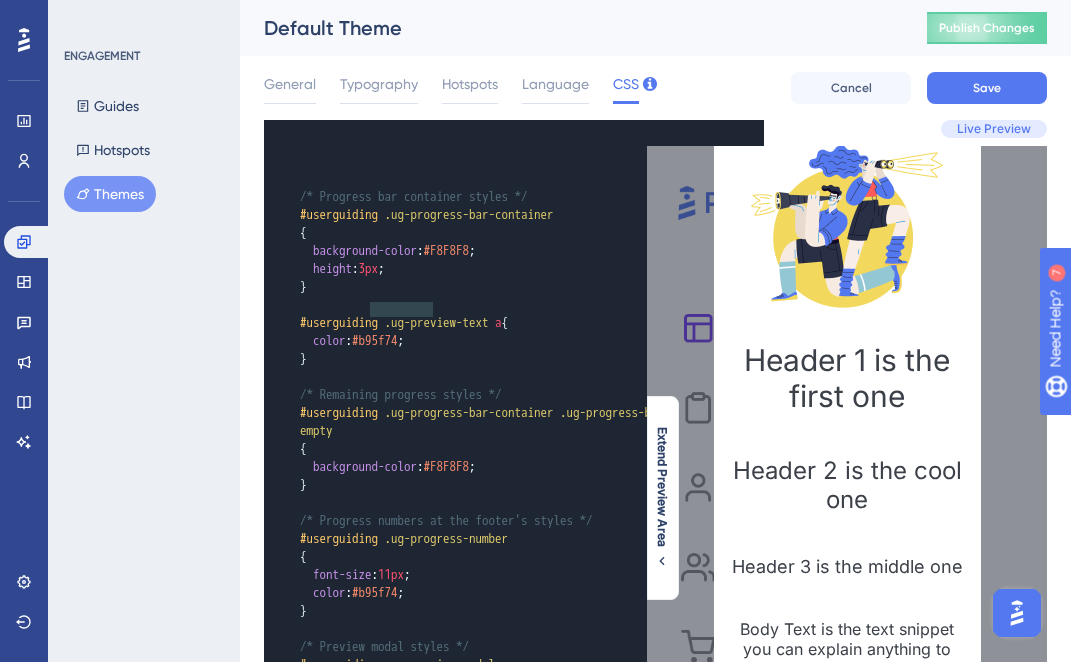 drag, startPoint x: 369, startPoint y: 308, endPoint x: 435, endPoint y: 308, distance: 66 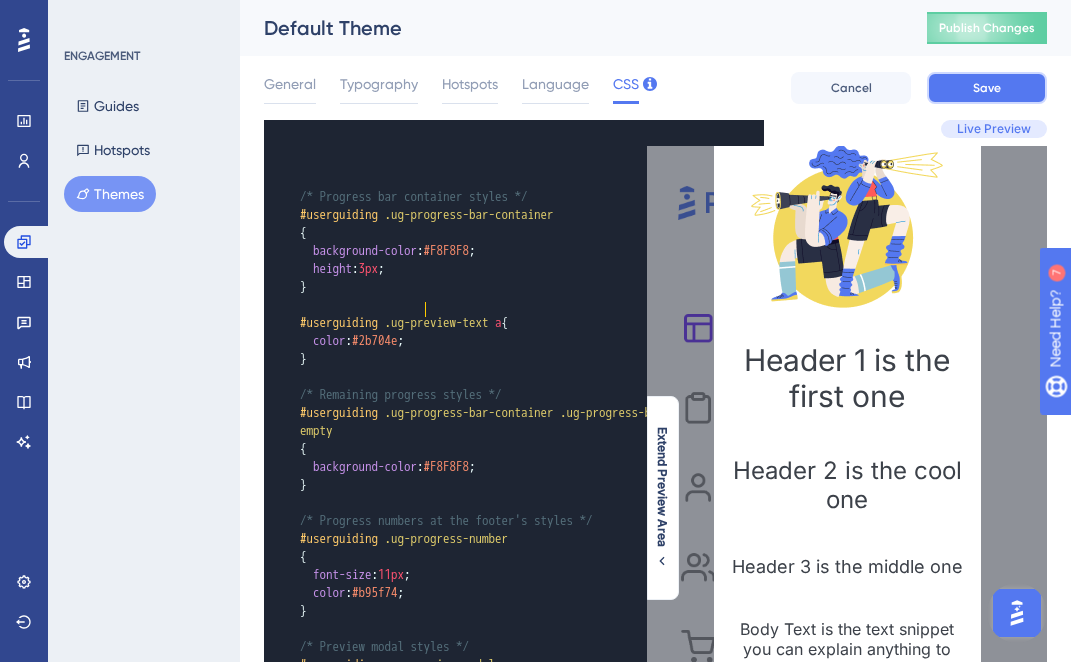 click on "Save" at bounding box center [987, 88] 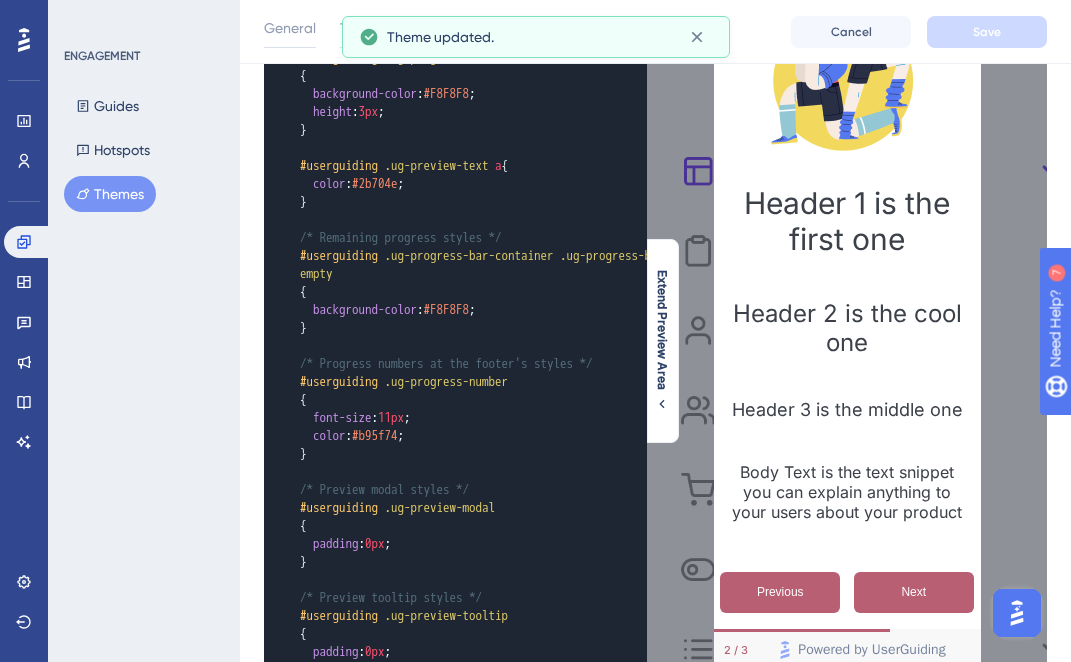scroll, scrollTop: 232, scrollLeft: 0, axis: vertical 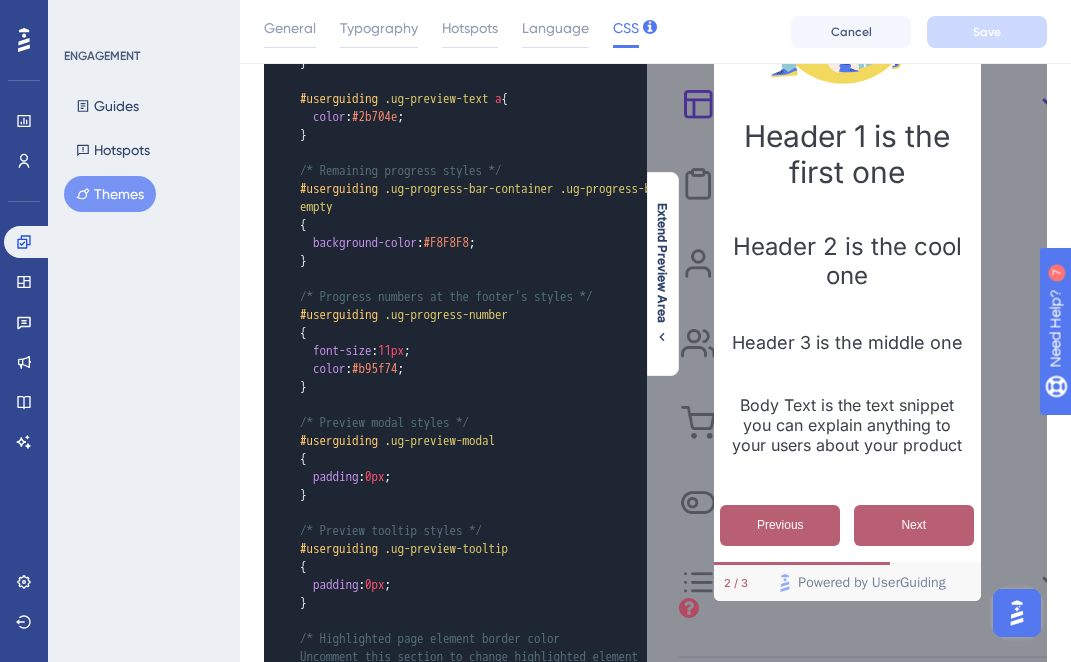 click on "Next" at bounding box center (914, 525) 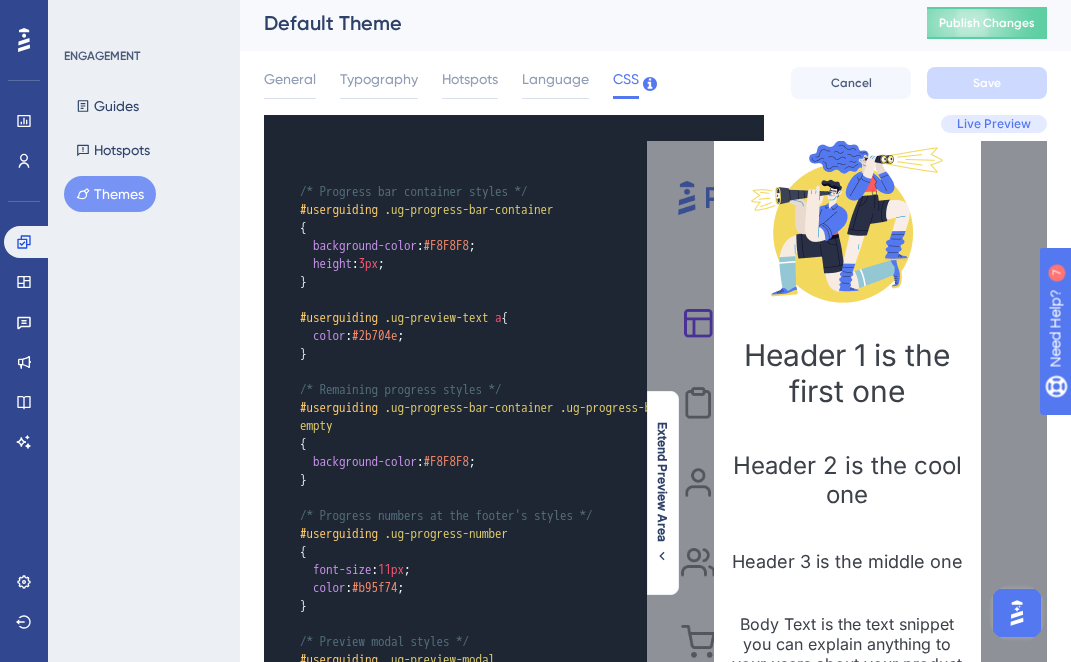 scroll, scrollTop: 3, scrollLeft: 0, axis: vertical 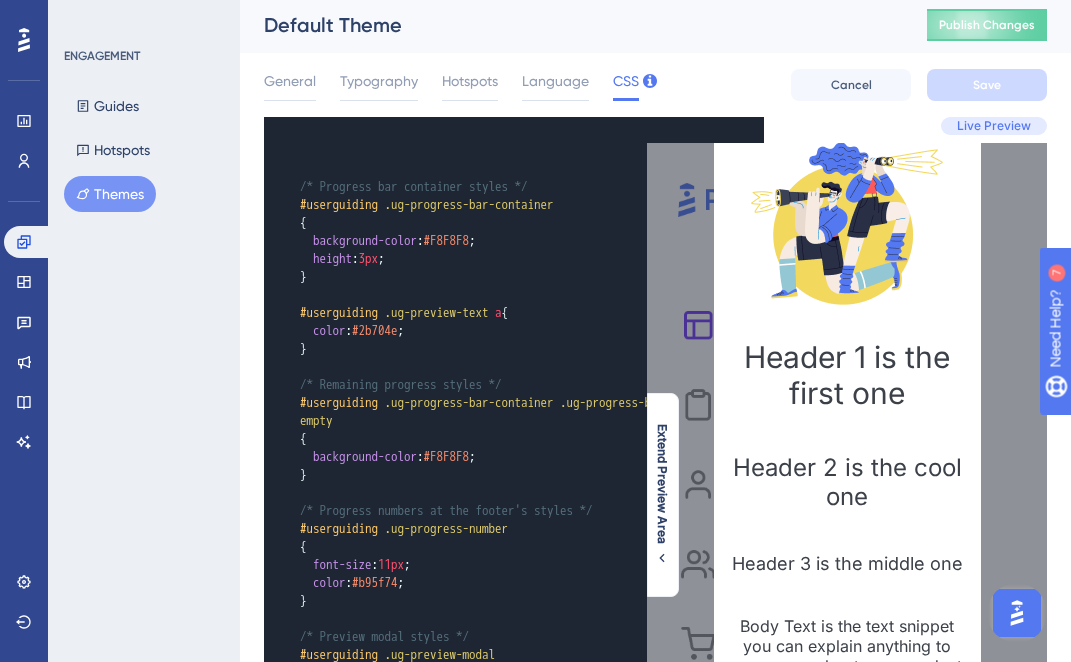 click on "color :  #2b704e ;" at bounding box center (352, 330) 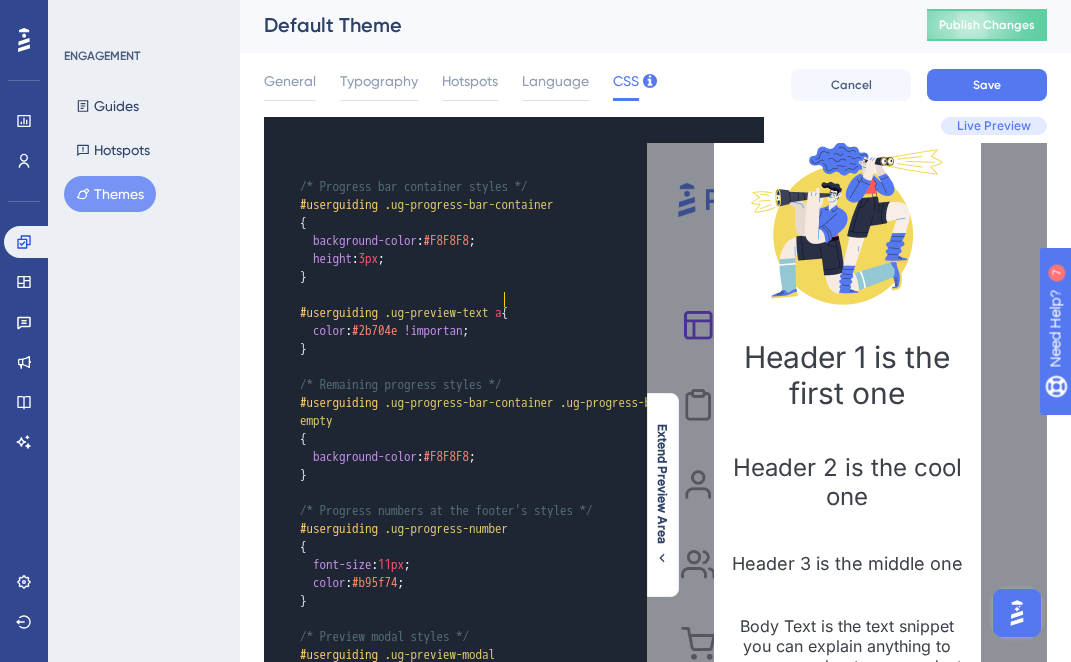 type 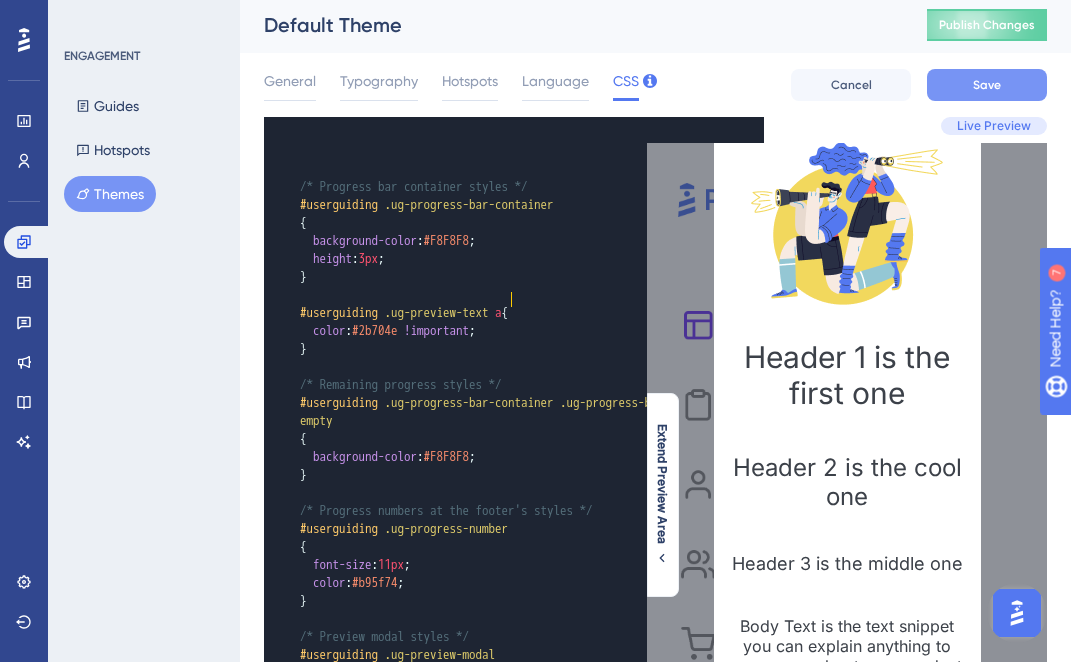 click on "Save" at bounding box center (987, 85) 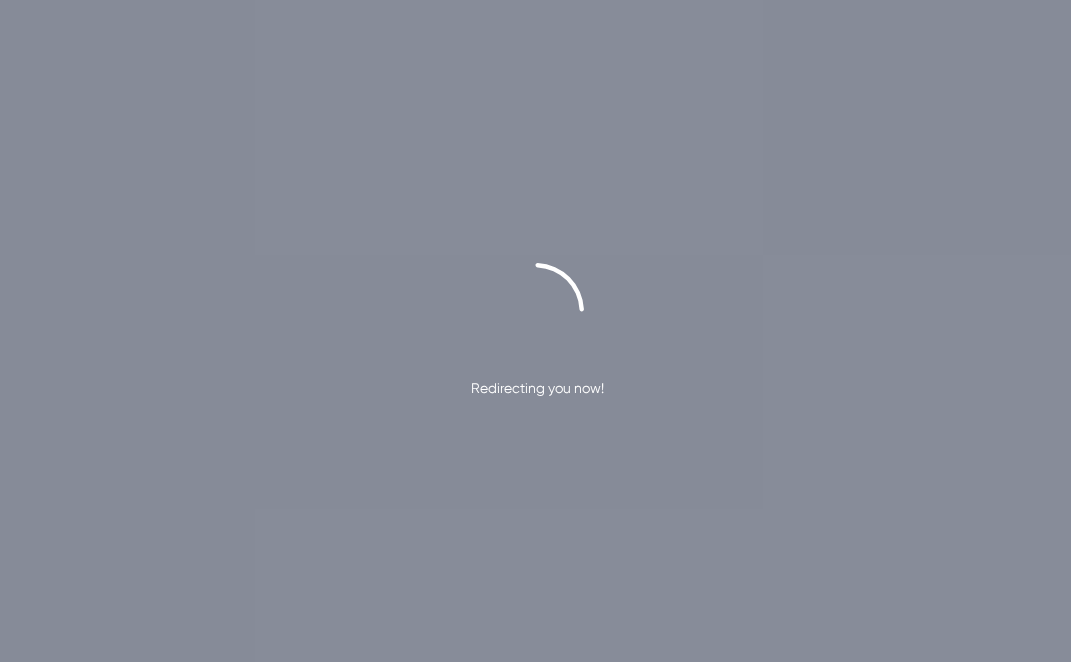 scroll, scrollTop: 0, scrollLeft: 0, axis: both 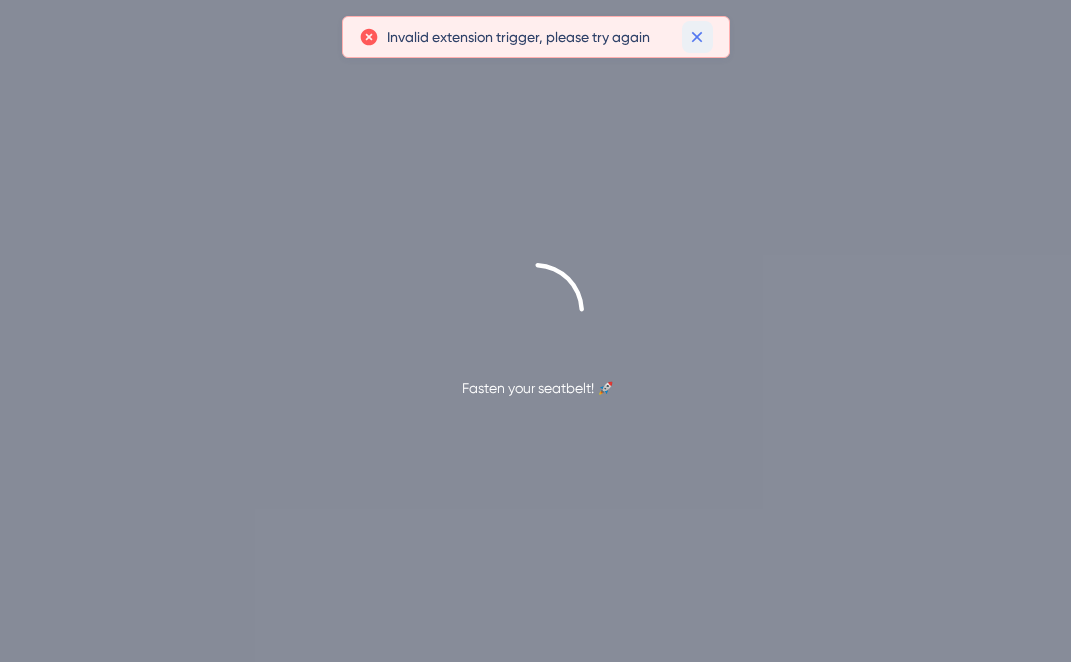 click 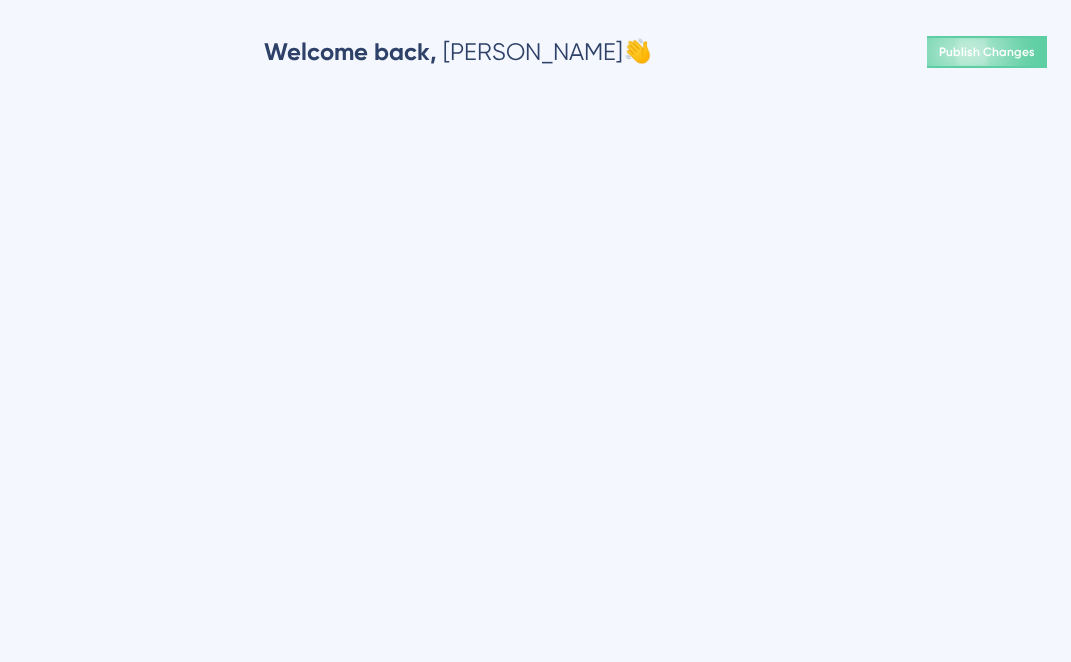 scroll, scrollTop: 0, scrollLeft: 0, axis: both 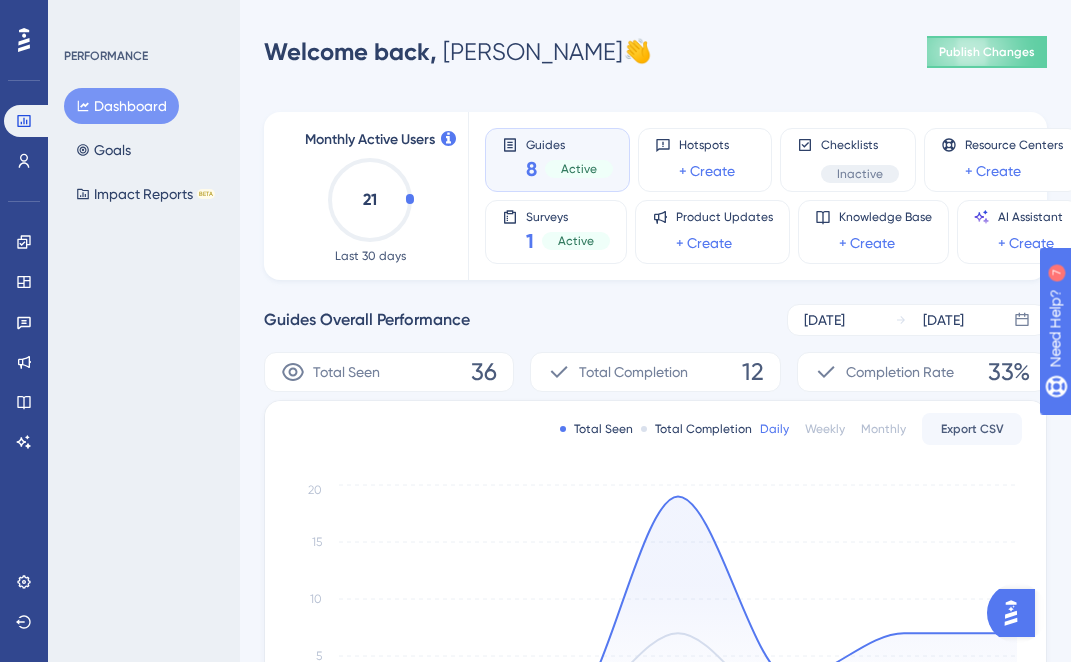 click on "Dashboard" at bounding box center (121, 106) 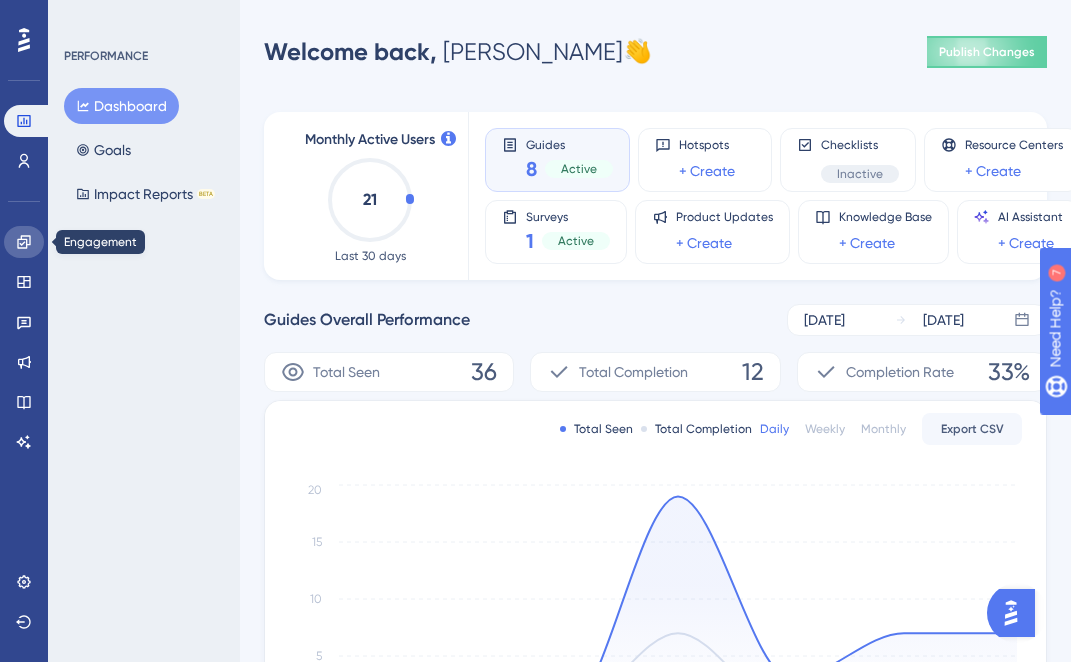 click 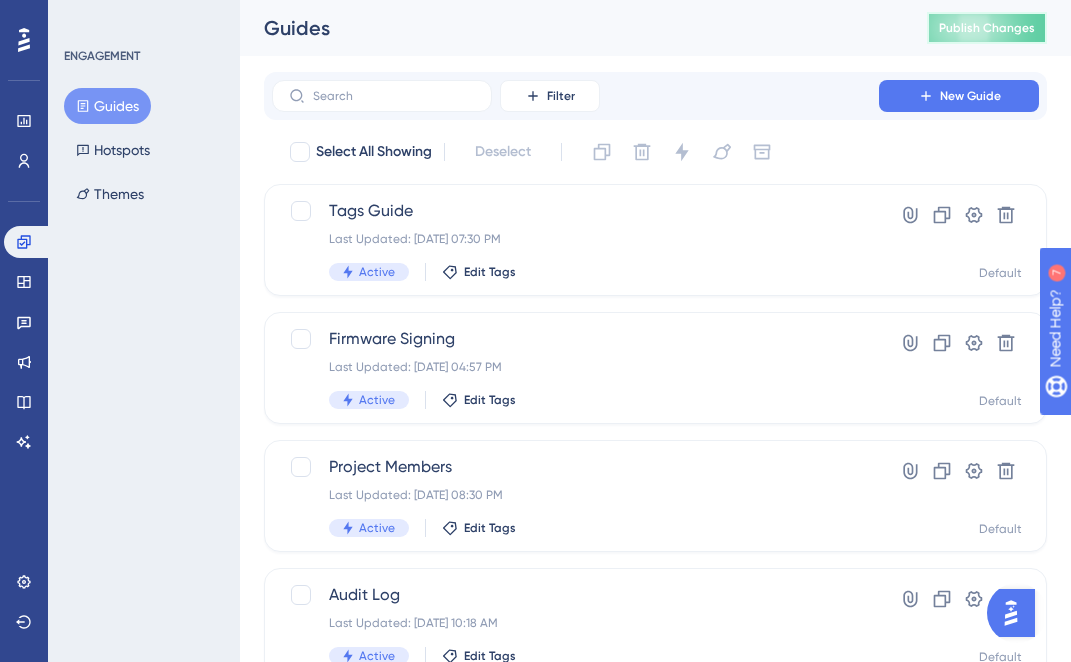 click on "Publish Changes" at bounding box center (987, 28) 